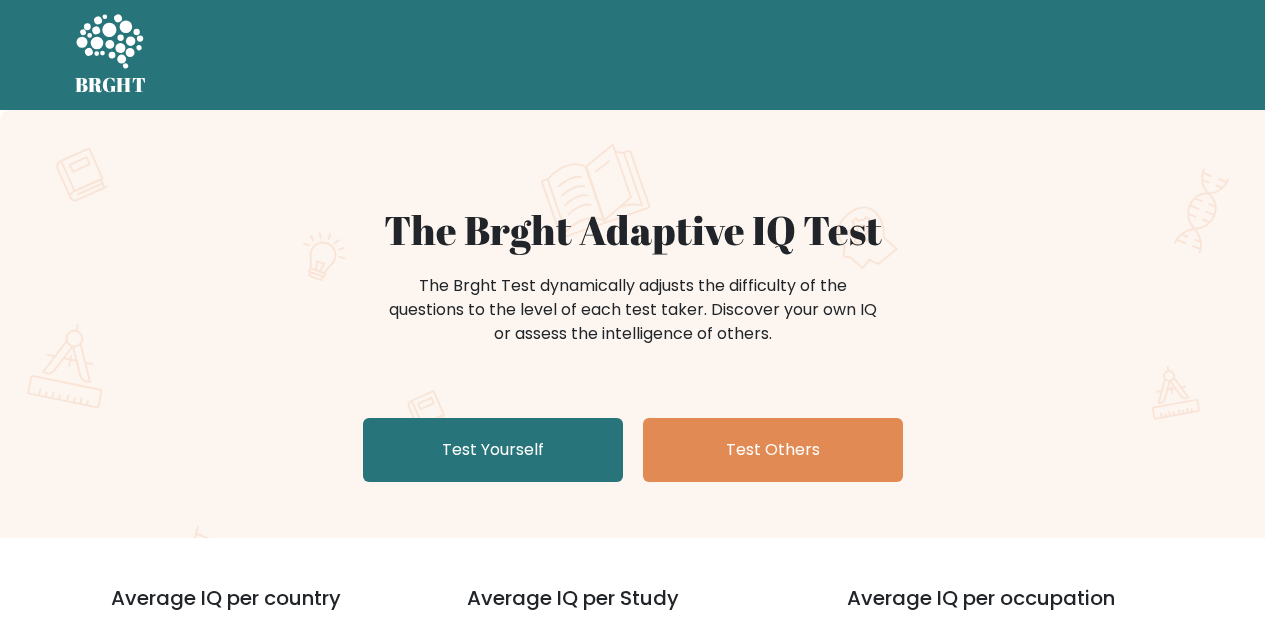 scroll, scrollTop: 0, scrollLeft: 0, axis: both 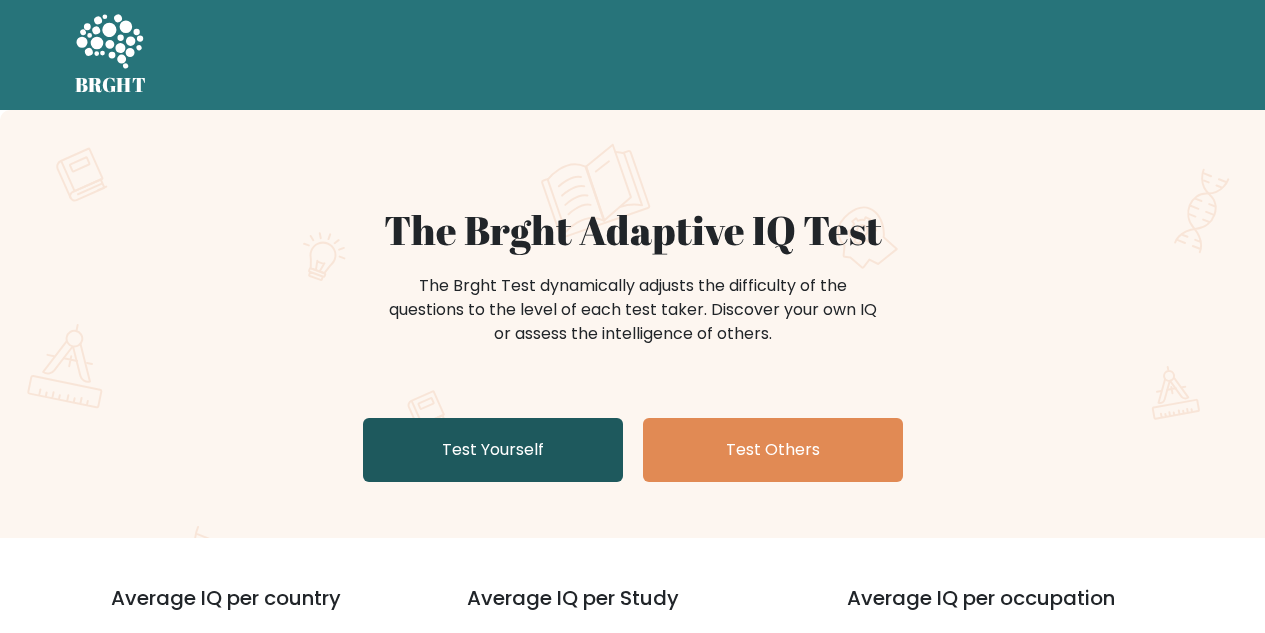 click on "Test Yourself" at bounding box center (493, 450) 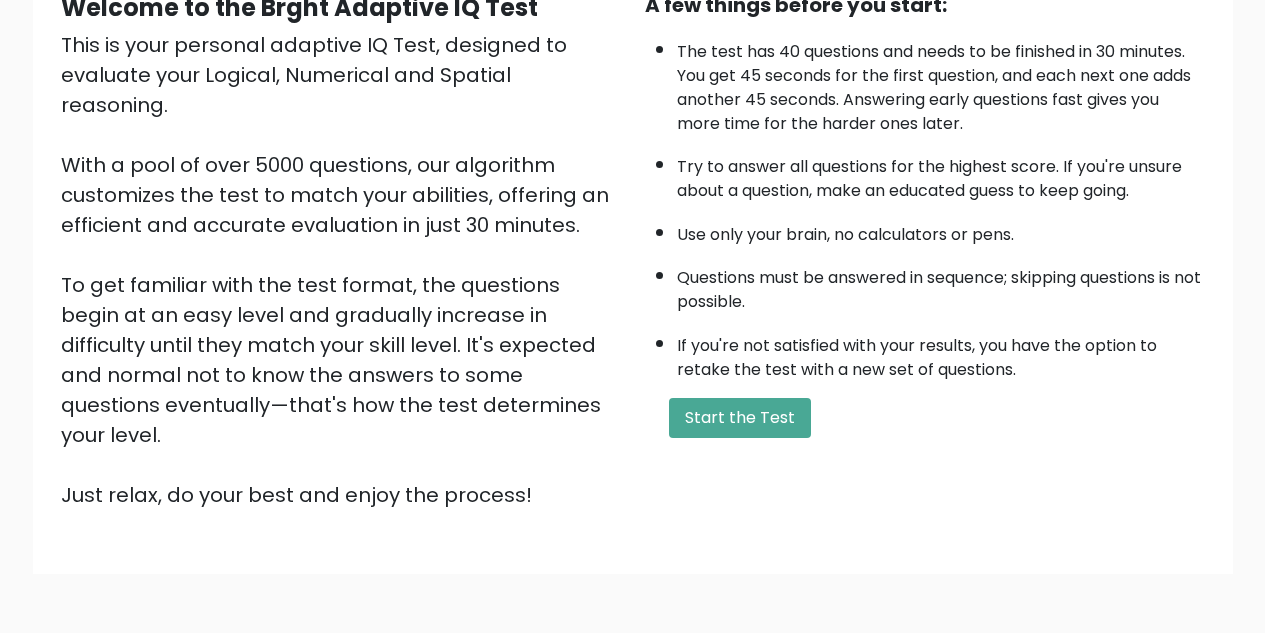 scroll, scrollTop: 283, scrollLeft: 0, axis: vertical 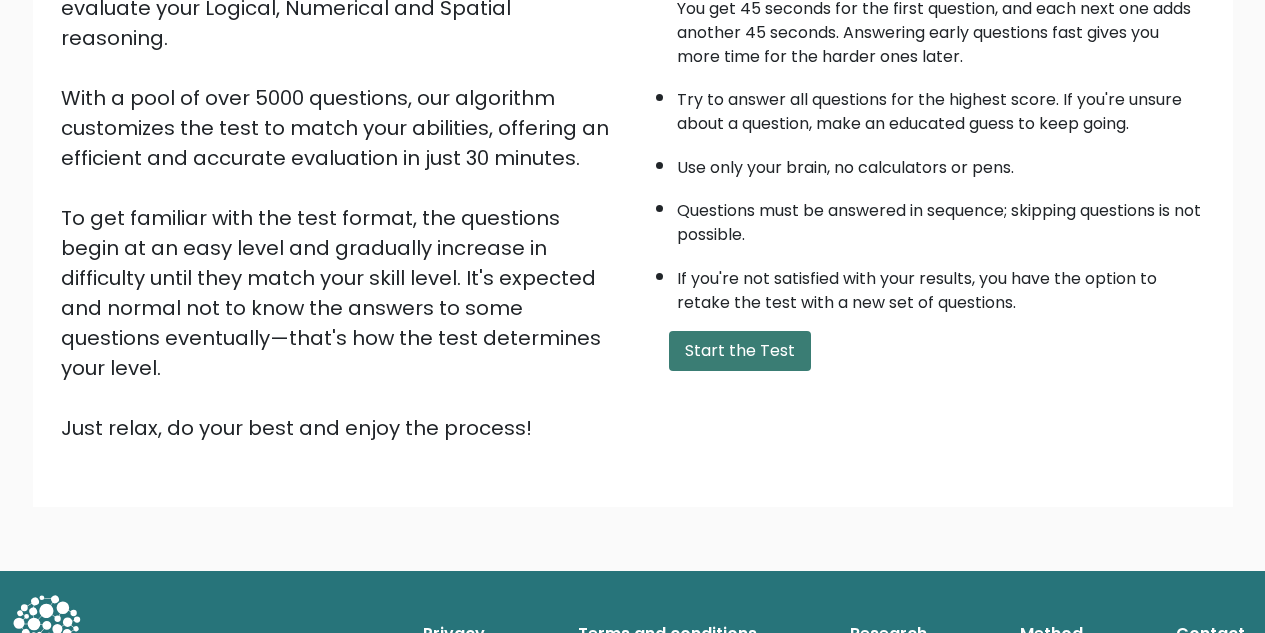 click on "Start the Test" at bounding box center (740, 351) 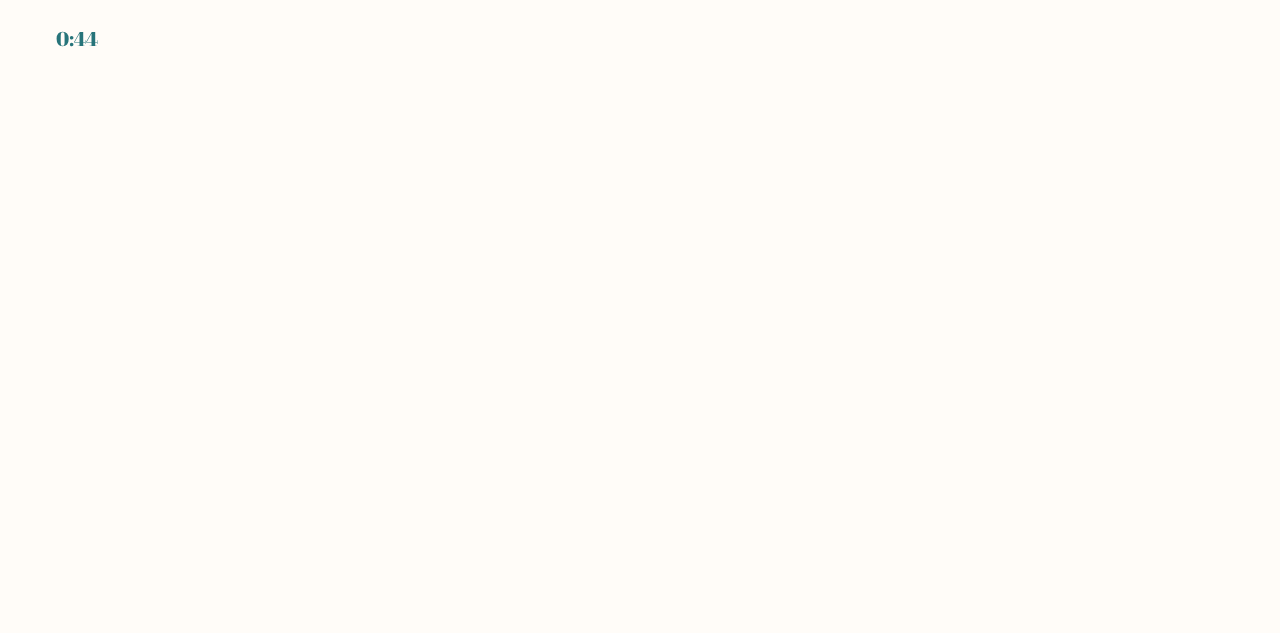 scroll, scrollTop: 0, scrollLeft: 0, axis: both 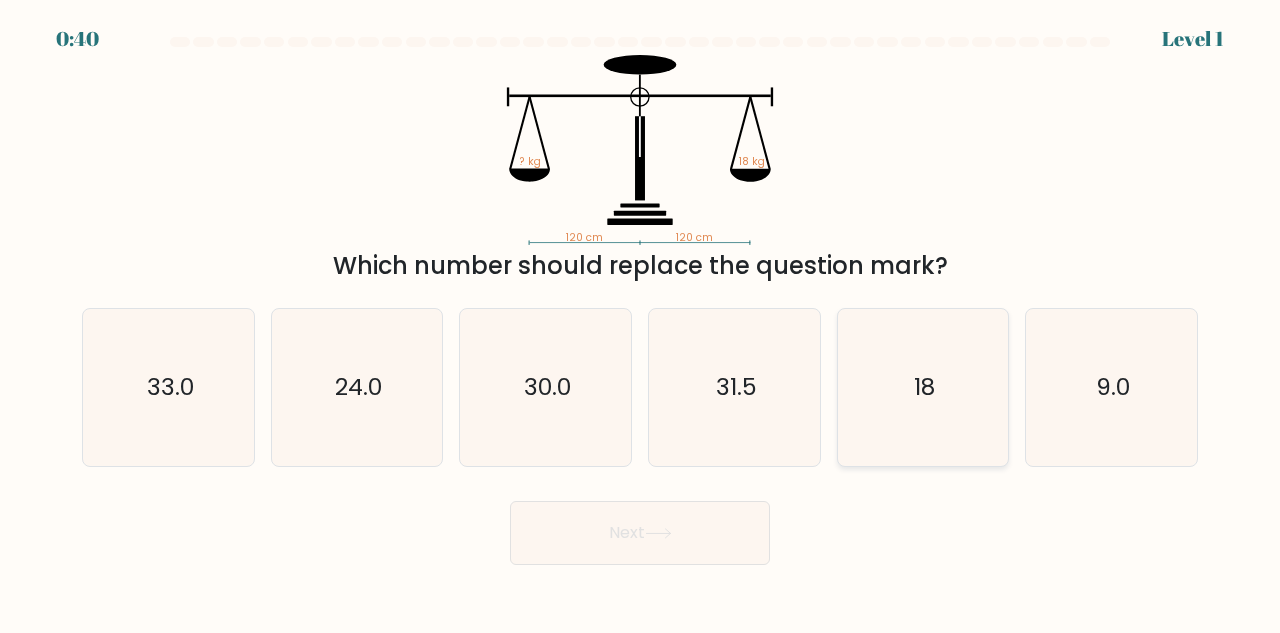 click on "18" 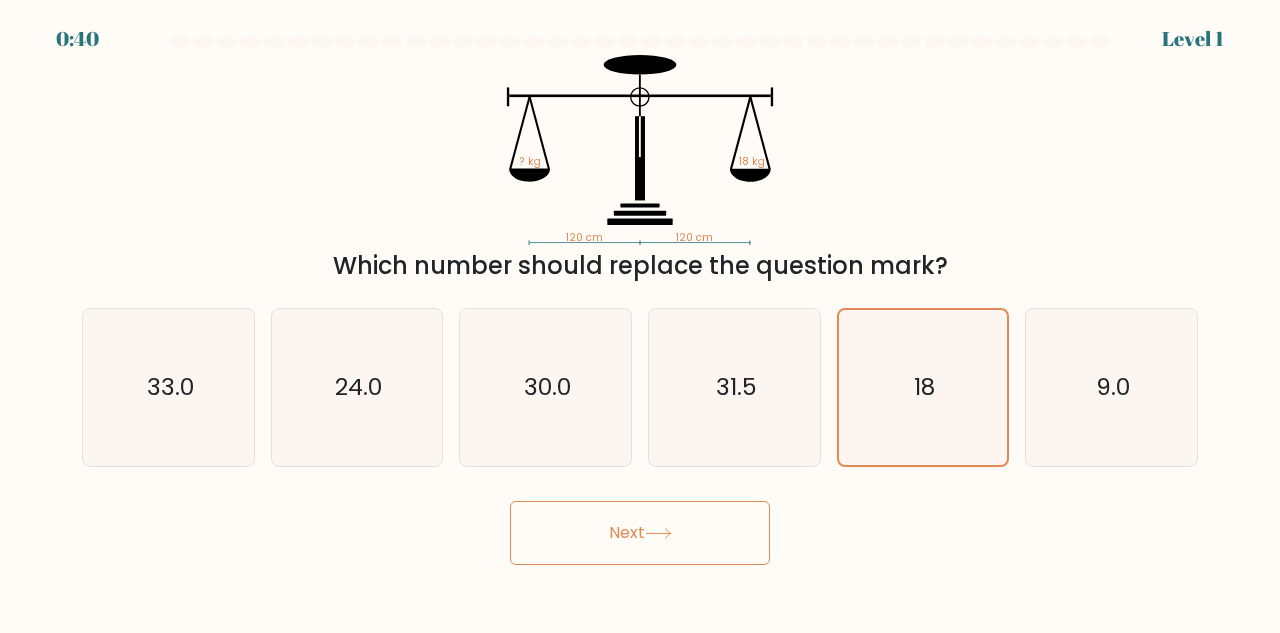 click on "Next" at bounding box center (640, 533) 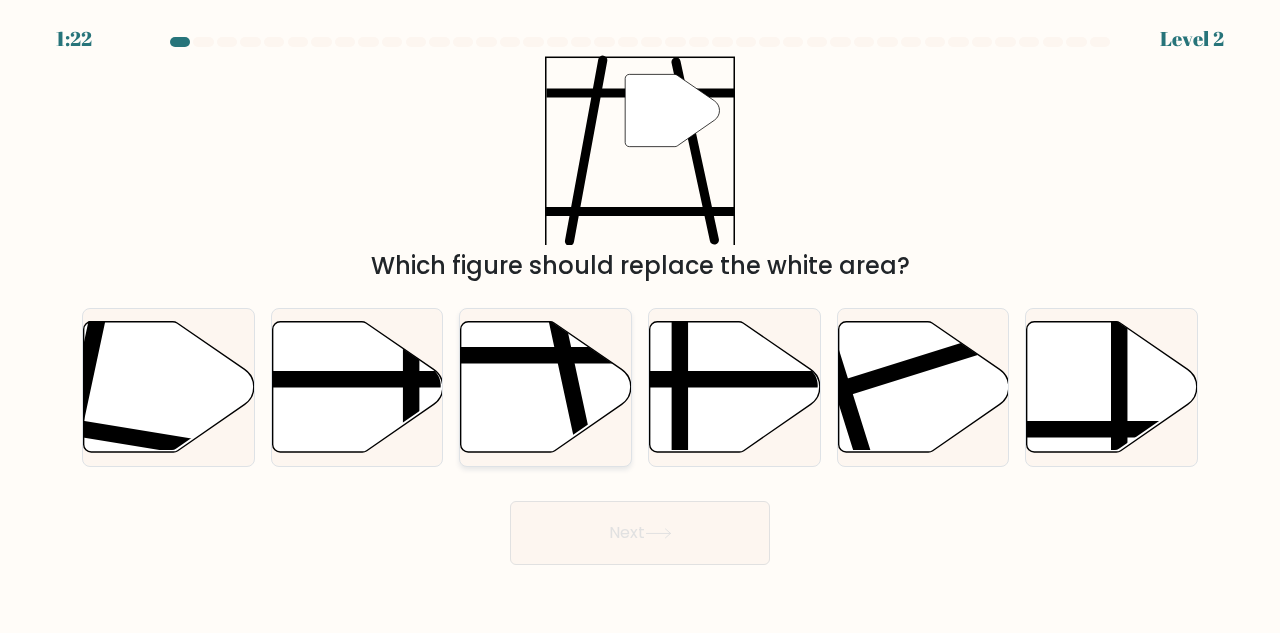 click 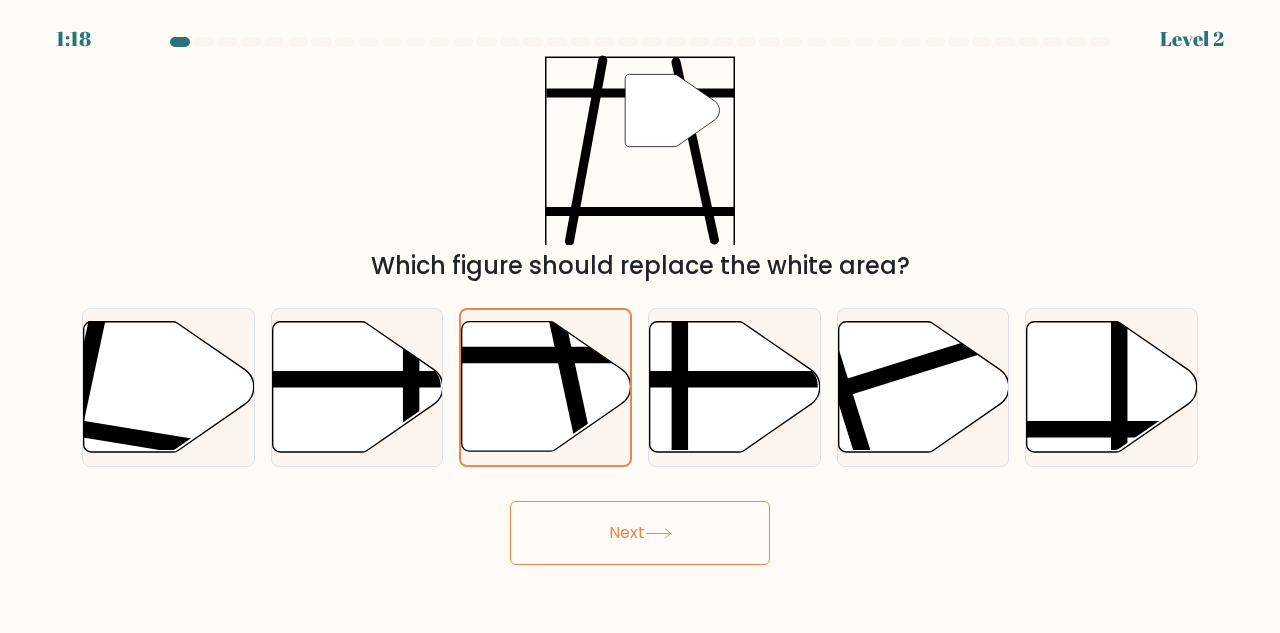 click on "Next" at bounding box center (640, 533) 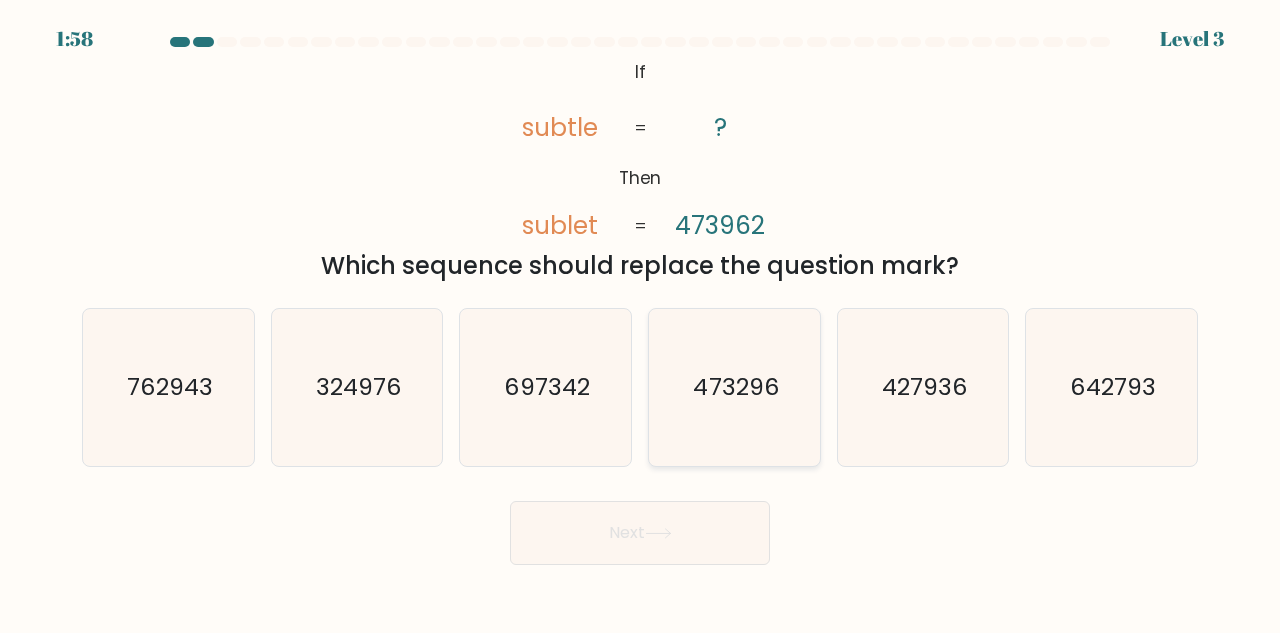click on "473296" 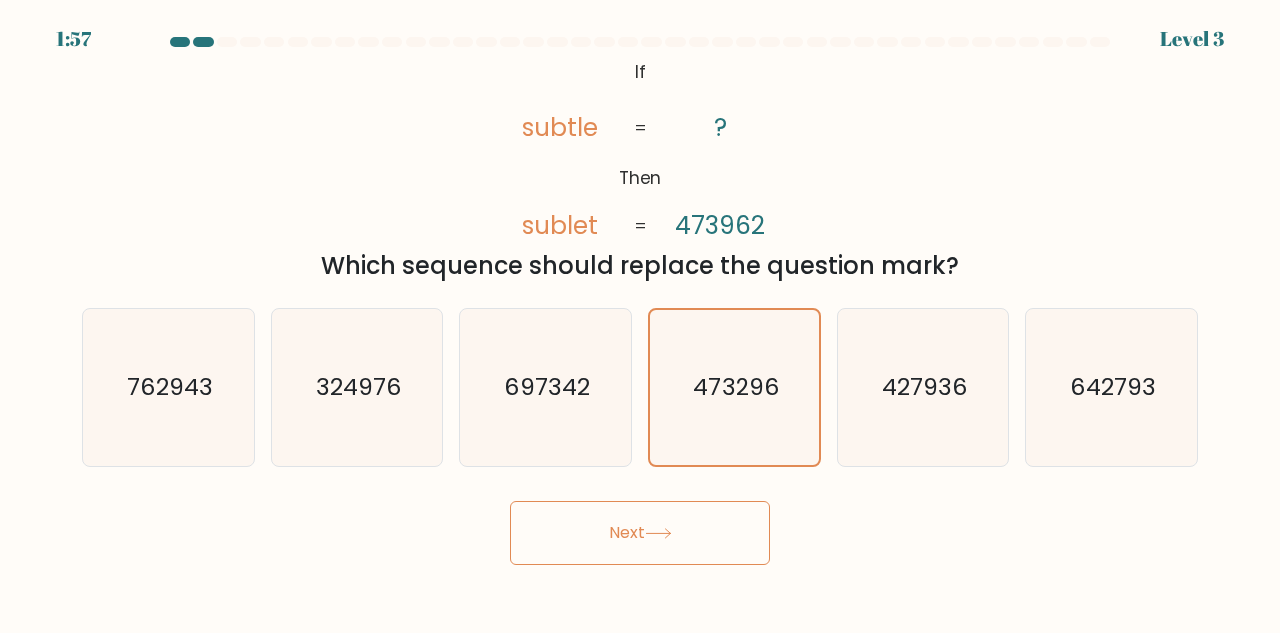 click on "Next" at bounding box center (640, 533) 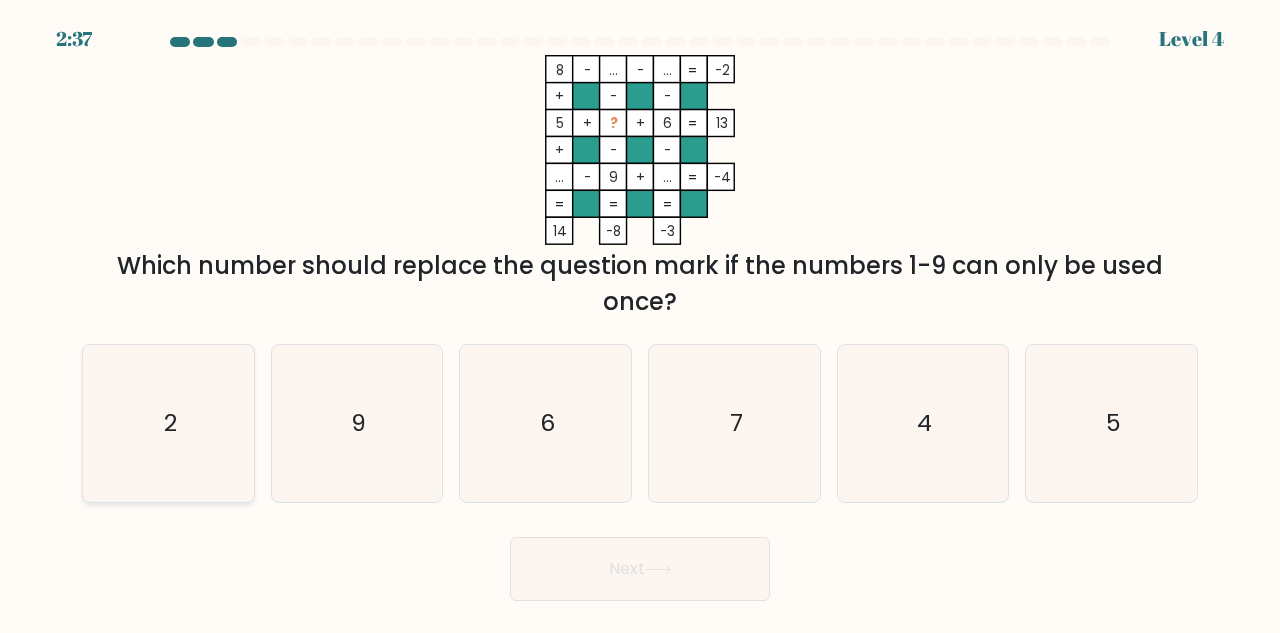 click on "2" 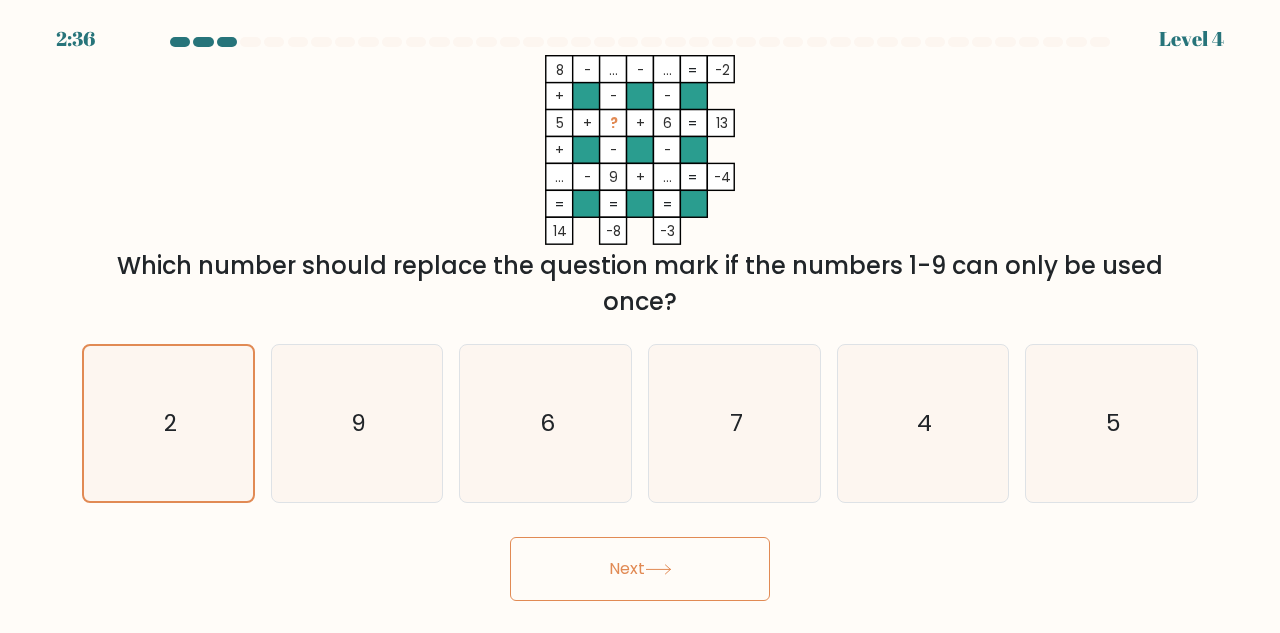 click on "Next" at bounding box center (640, 569) 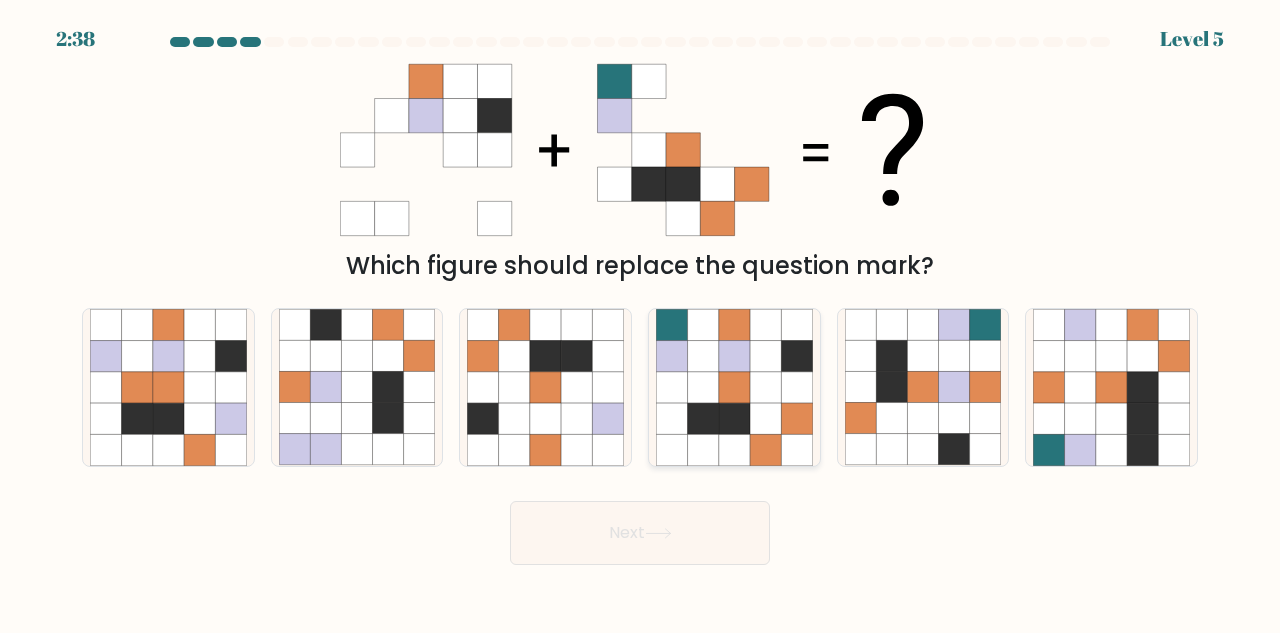 click 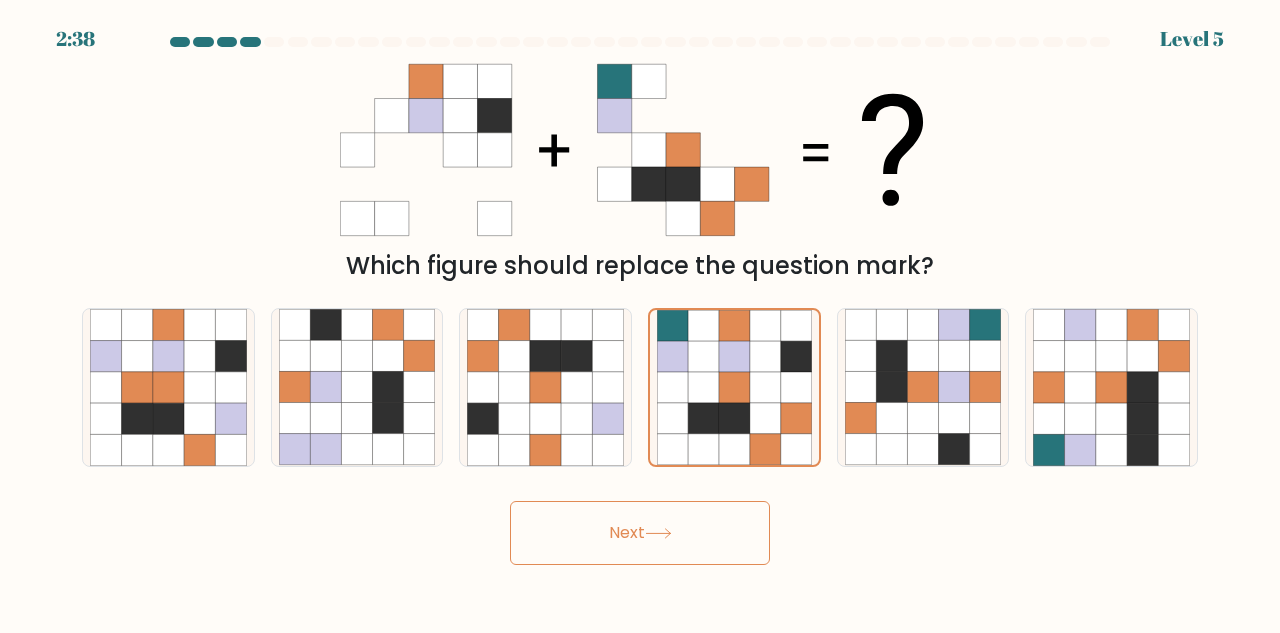 click on "Next" at bounding box center [640, 533] 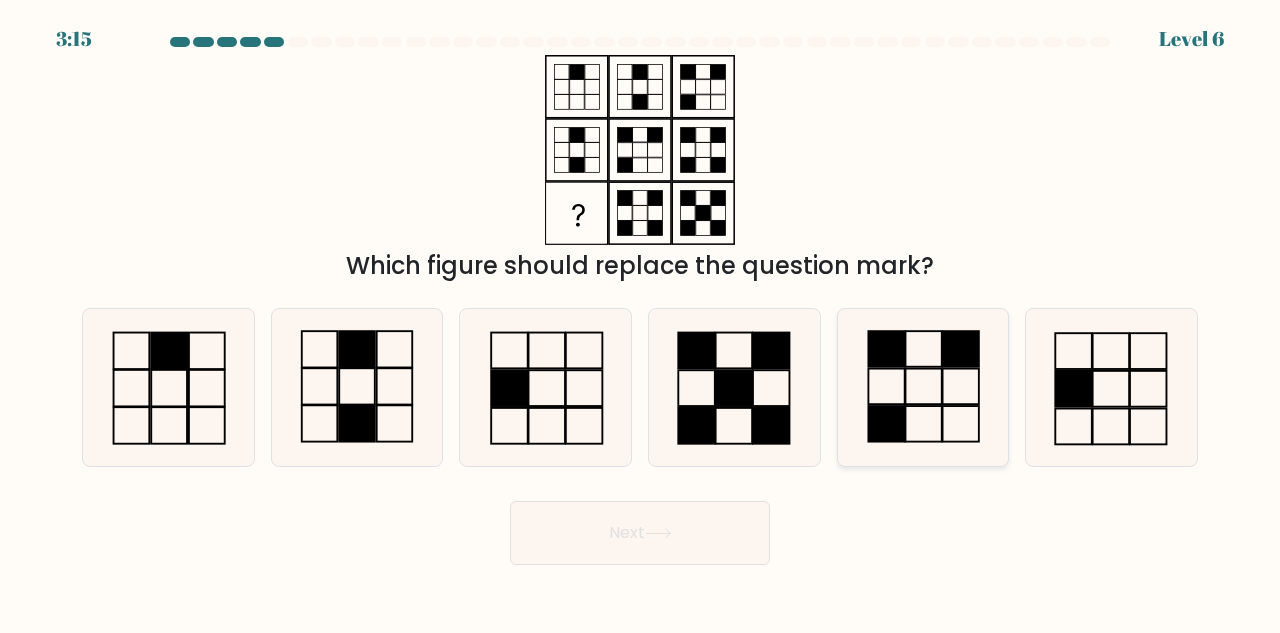 click 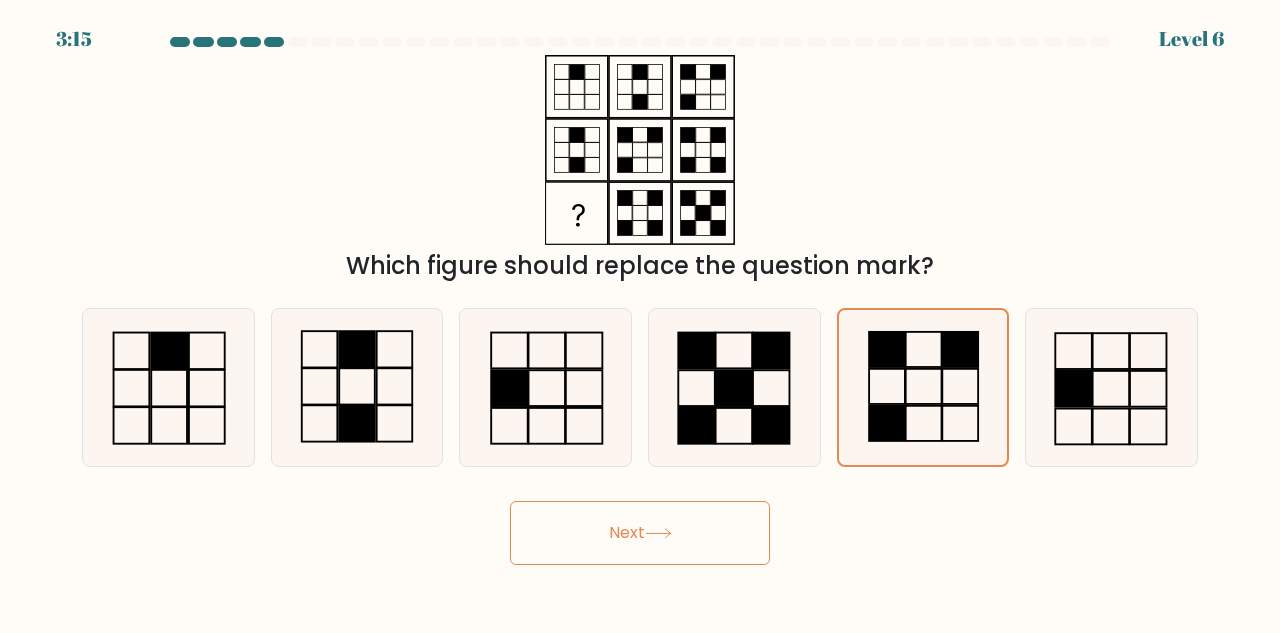 click on "Next" at bounding box center (640, 533) 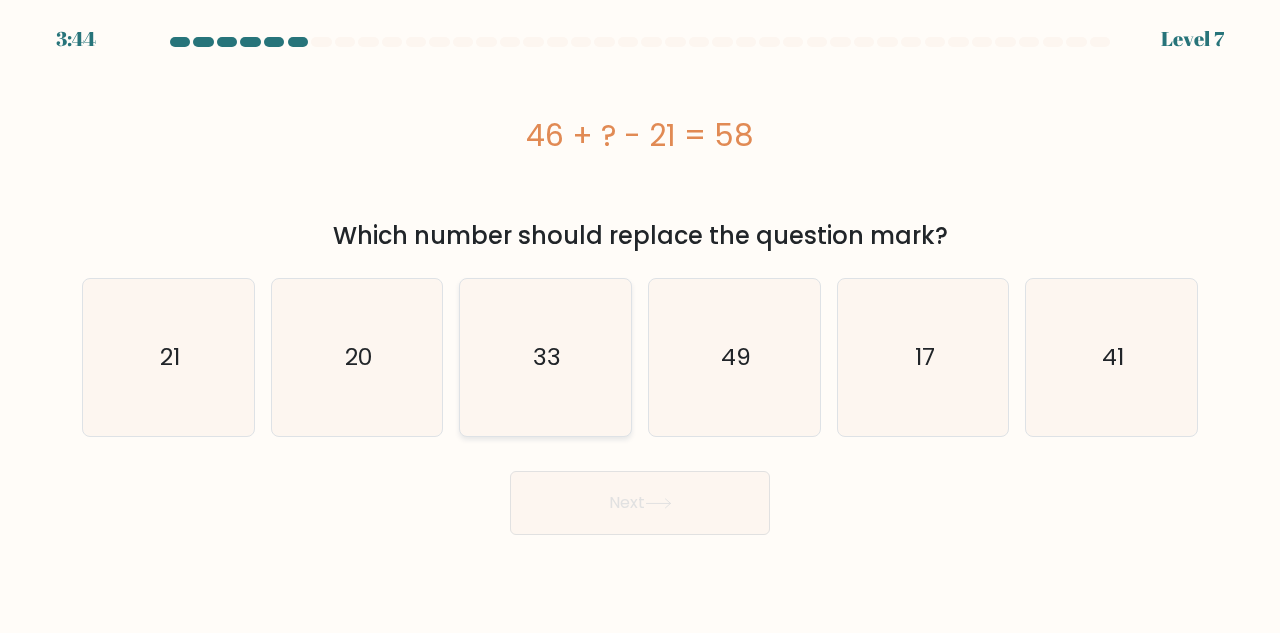click on "33" 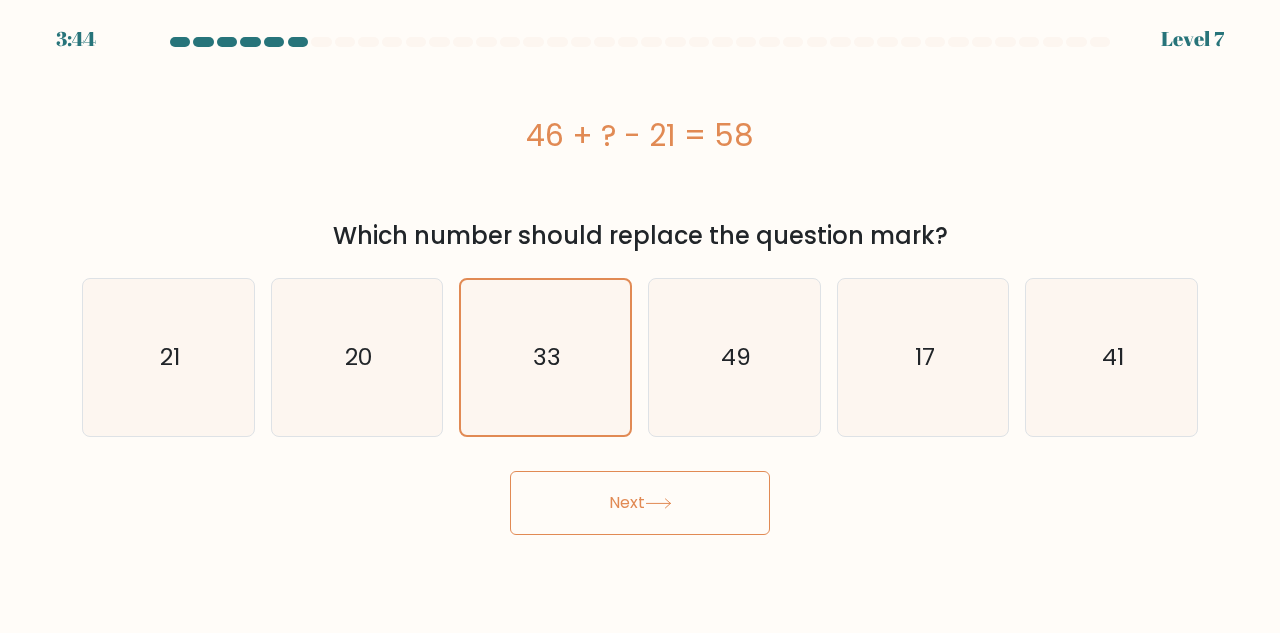 click on "Next" at bounding box center [640, 503] 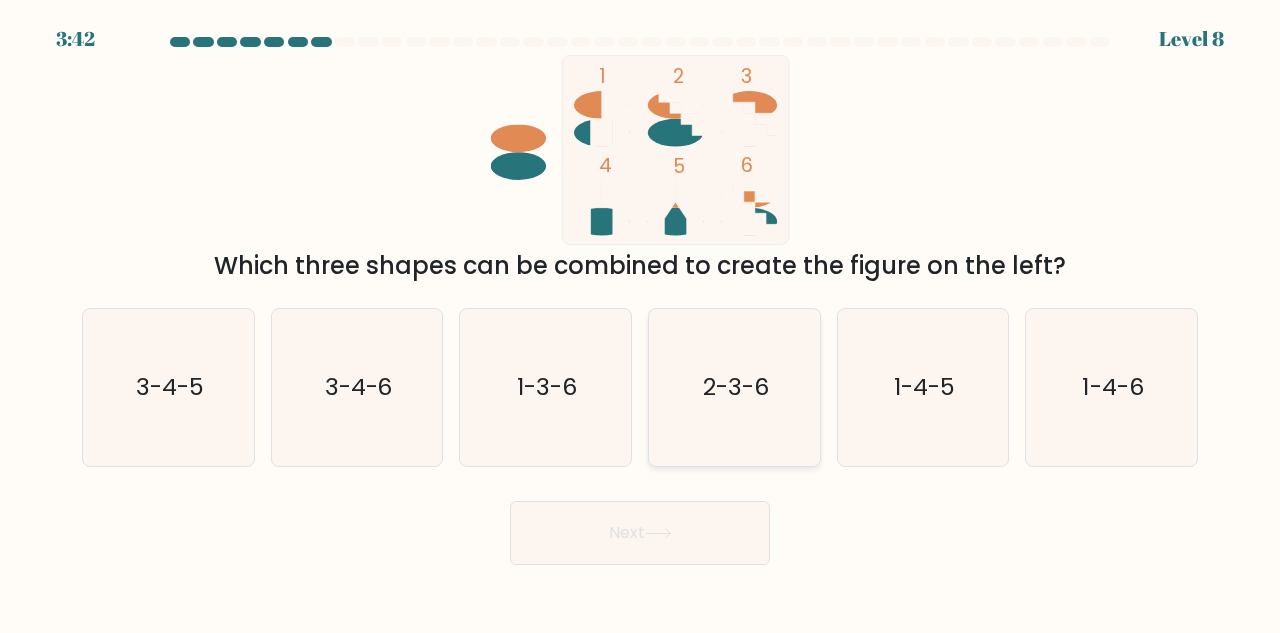 click on "2-3-6" 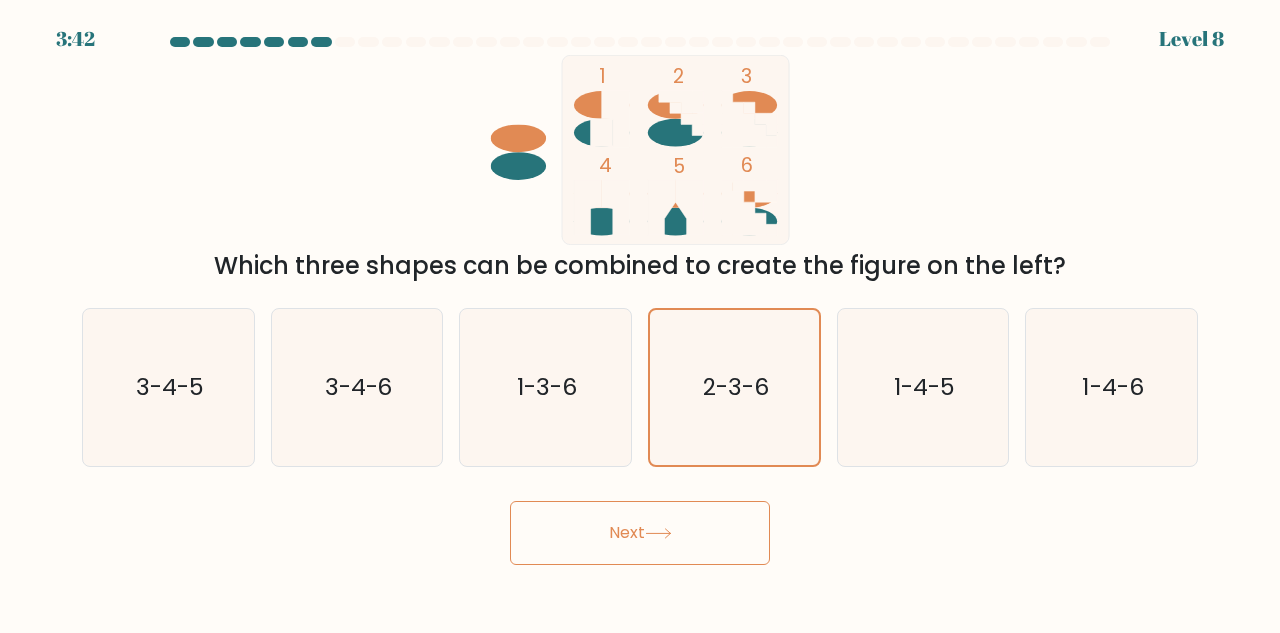 click 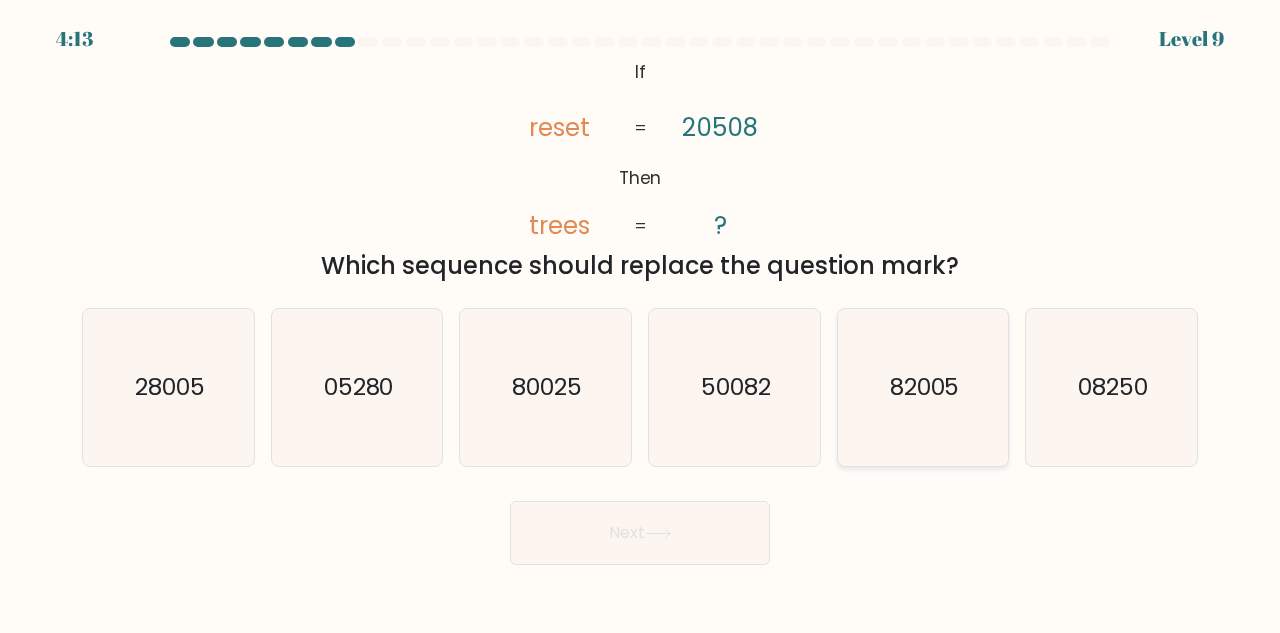 click on "82005" 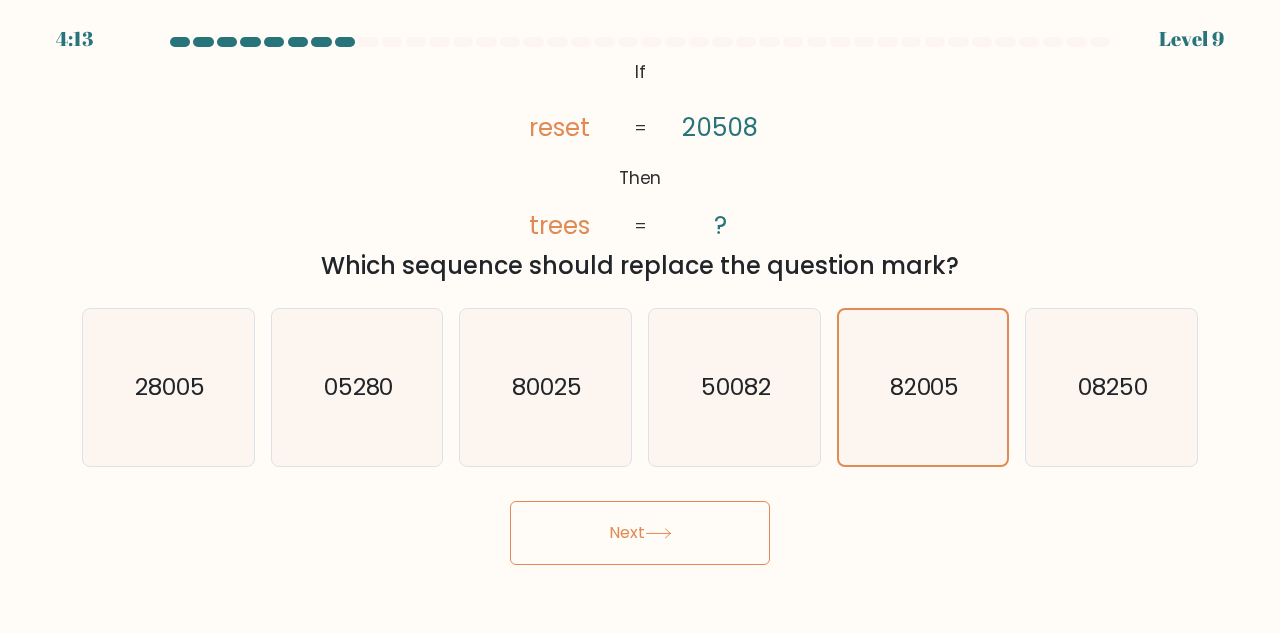 click on "Next" at bounding box center (640, 533) 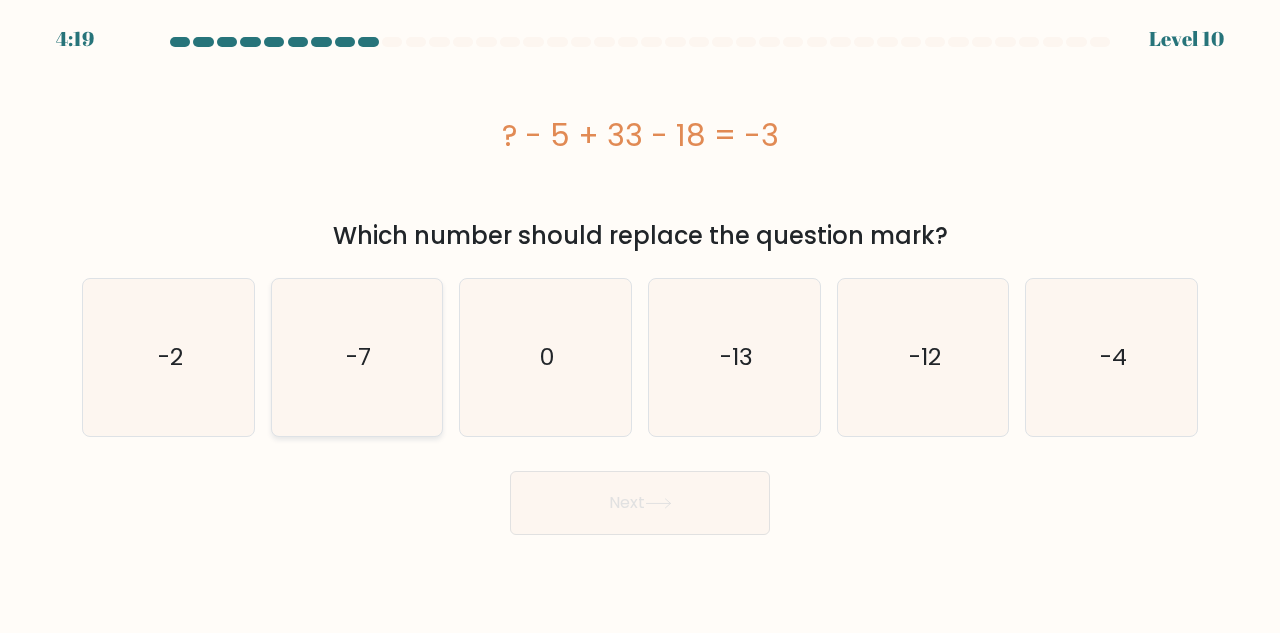 click on "-7" 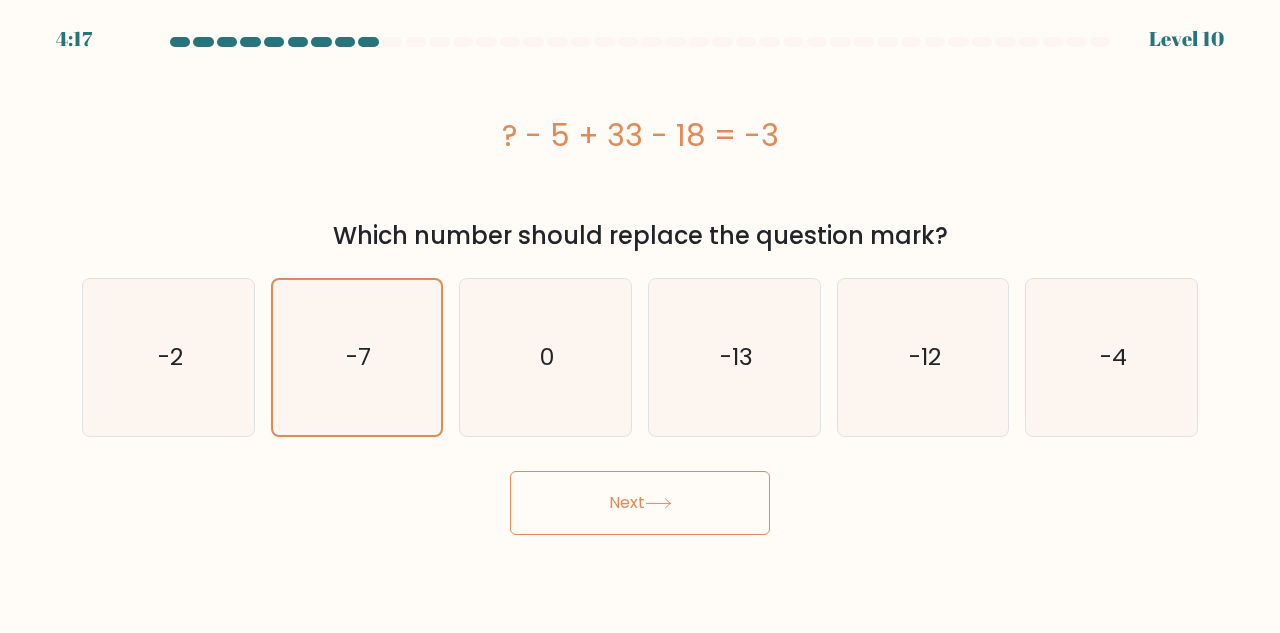 click on "Next" at bounding box center [640, 503] 